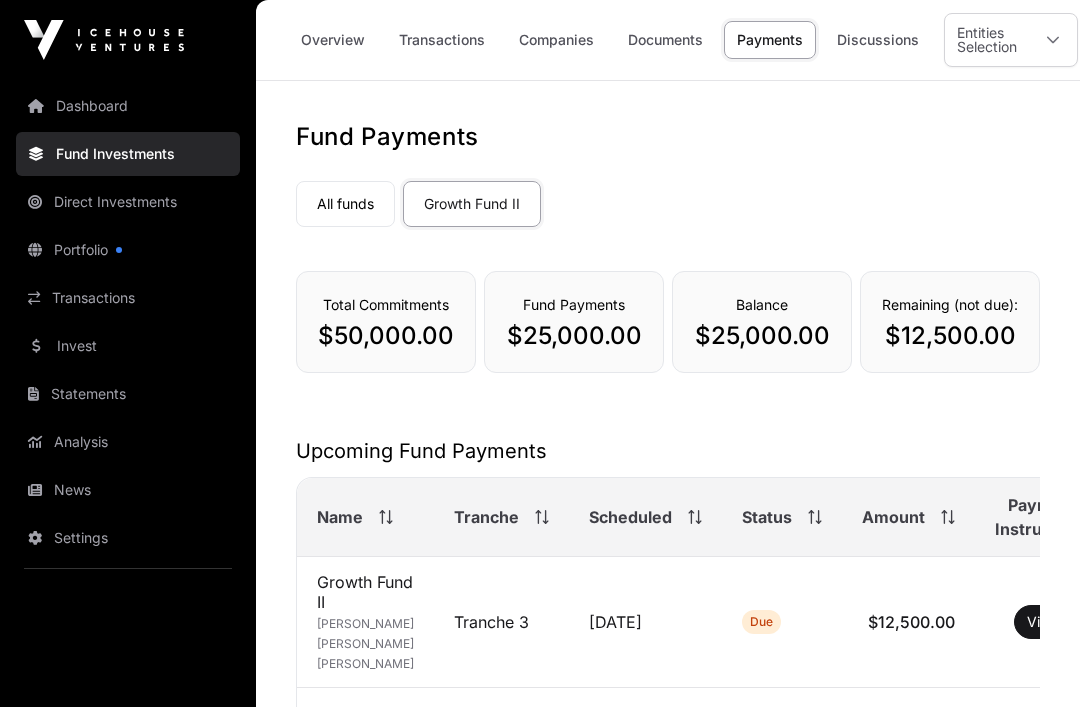 scroll, scrollTop: 375, scrollLeft: 0, axis: vertical 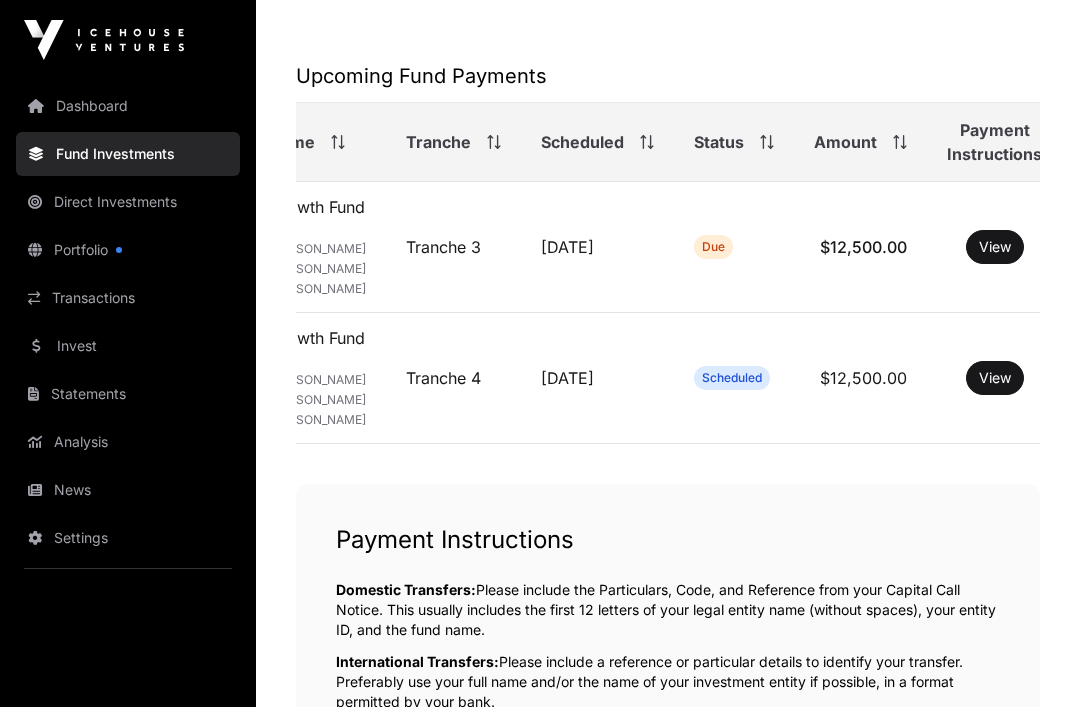 click on "View" 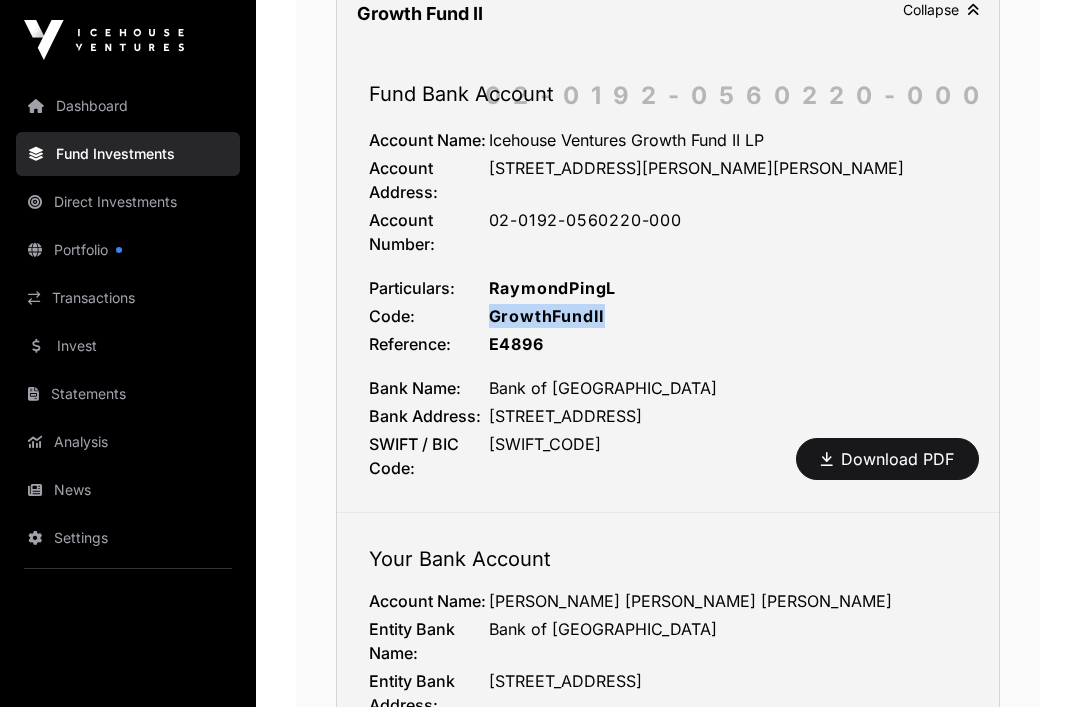 scroll, scrollTop: 1147, scrollLeft: 0, axis: vertical 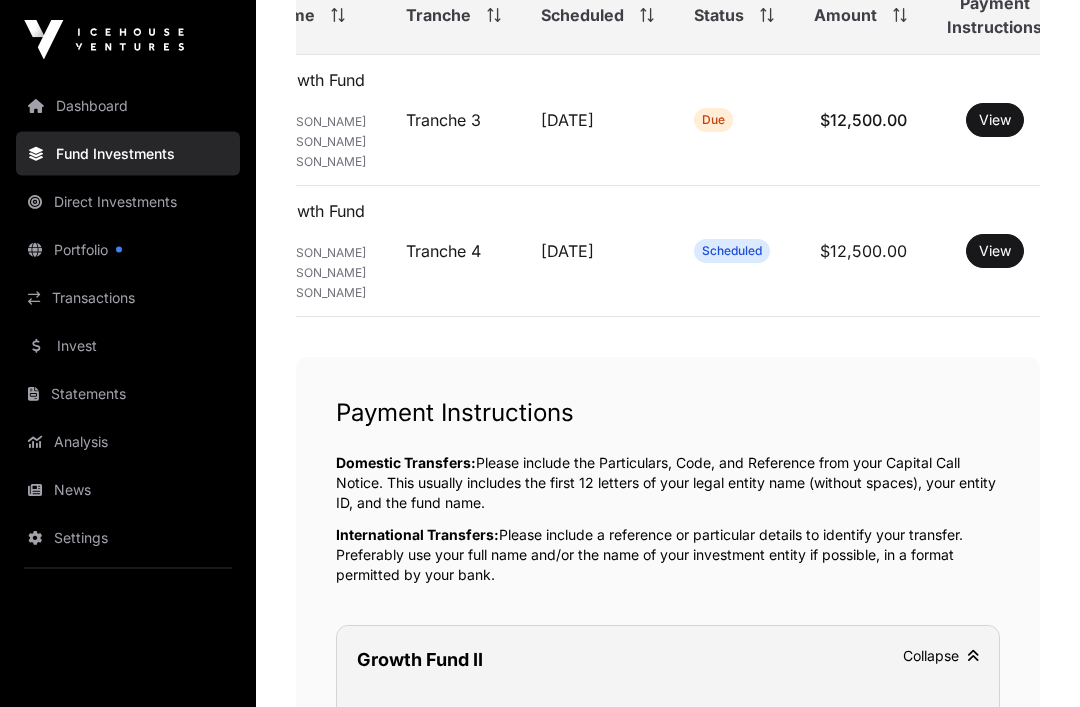 click on "View" 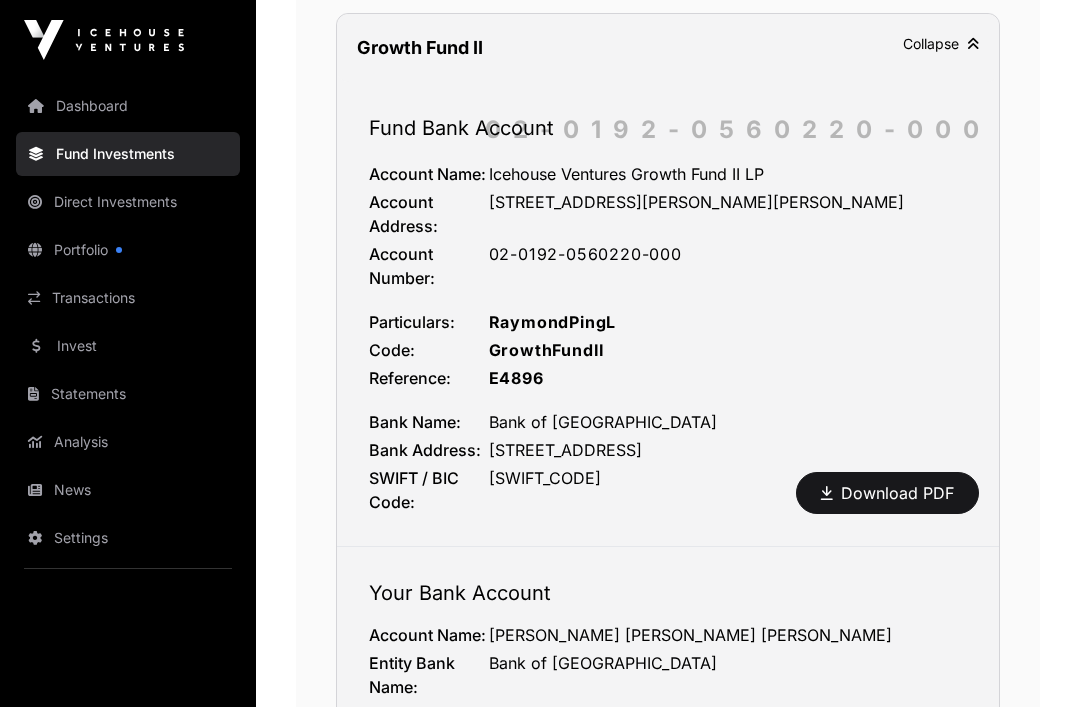 scroll, scrollTop: 1127, scrollLeft: 0, axis: vertical 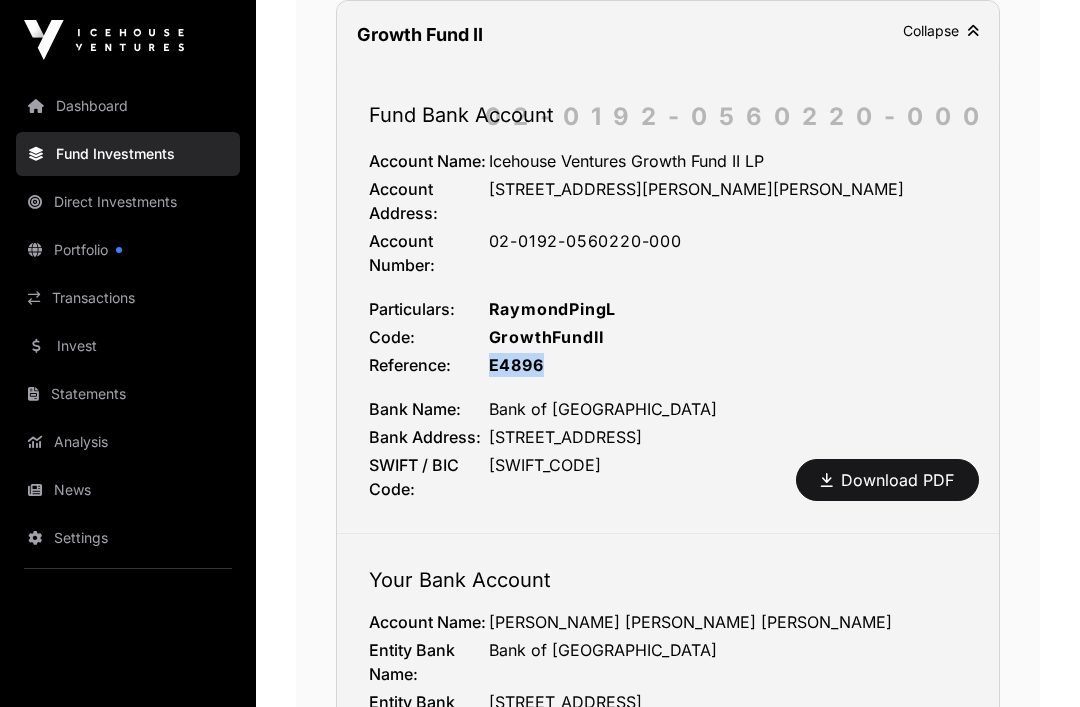 copy on "E4896" 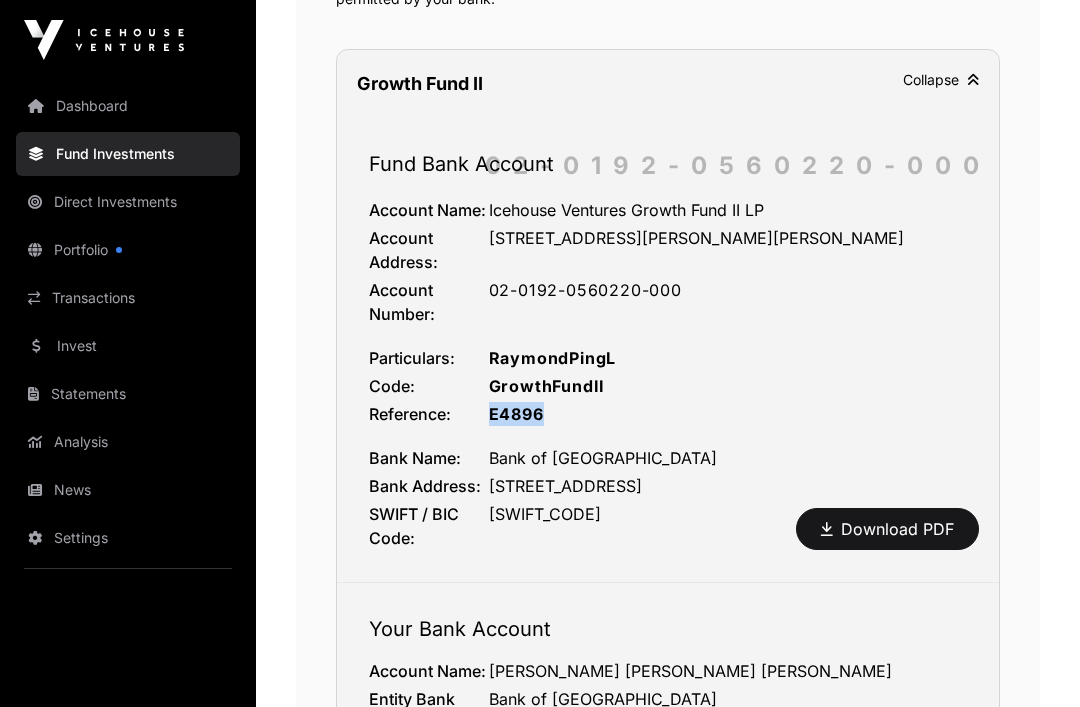scroll, scrollTop: 1065, scrollLeft: 0, axis: vertical 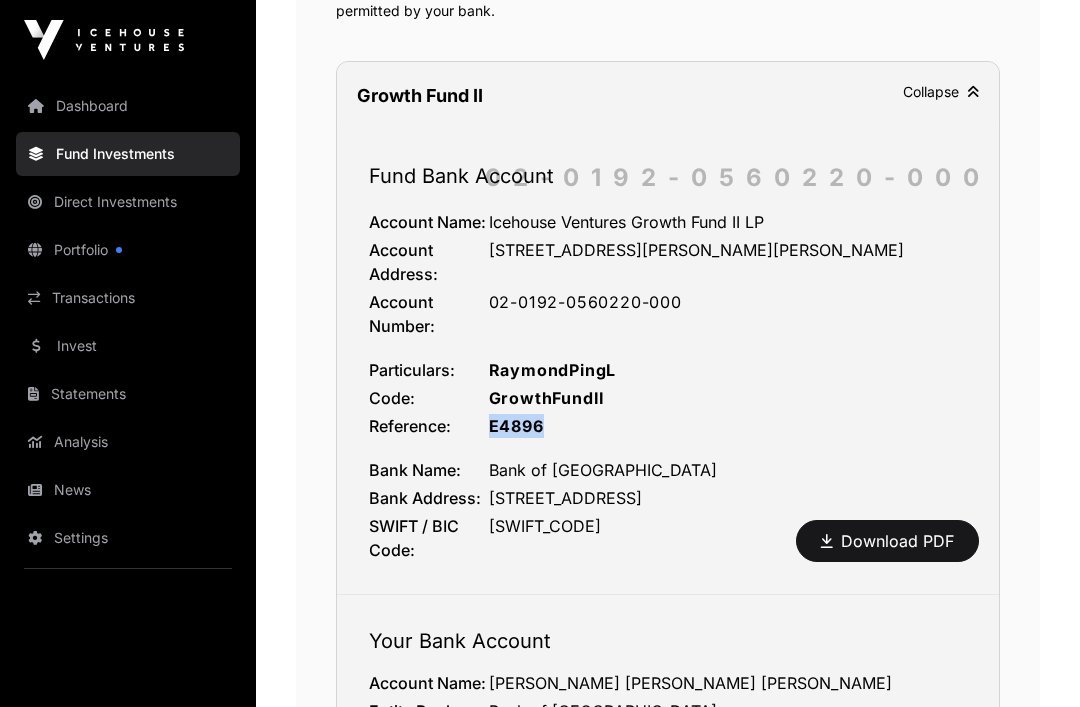 click on "Direct Investments" 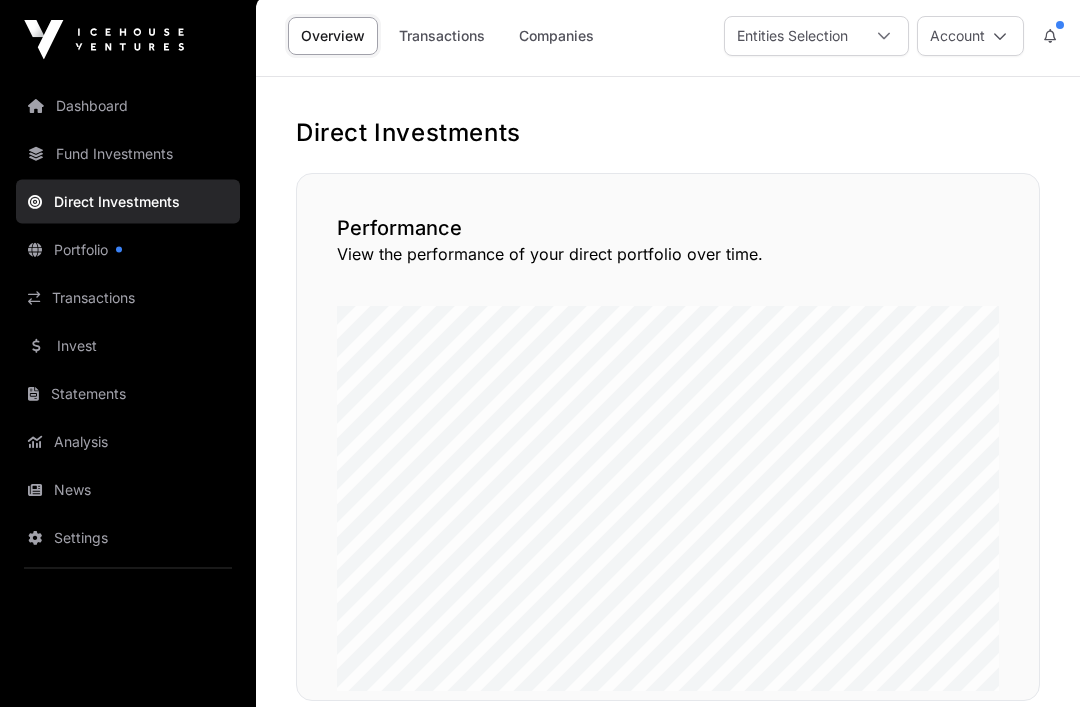 scroll, scrollTop: 0, scrollLeft: 0, axis: both 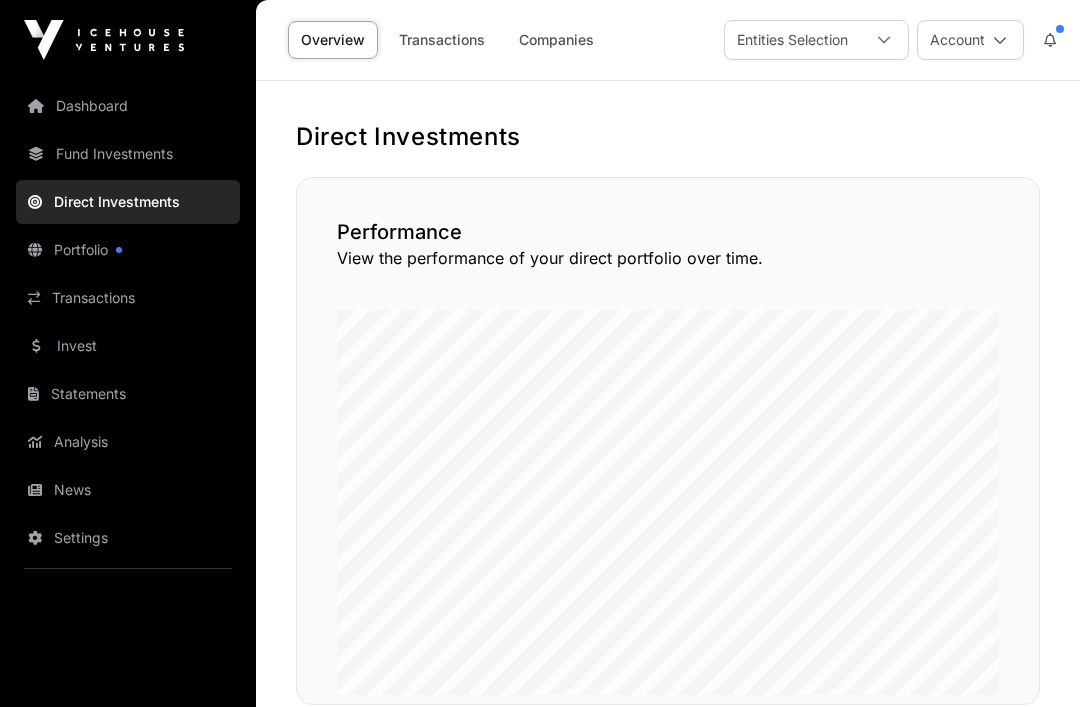 click on "Portfolio" 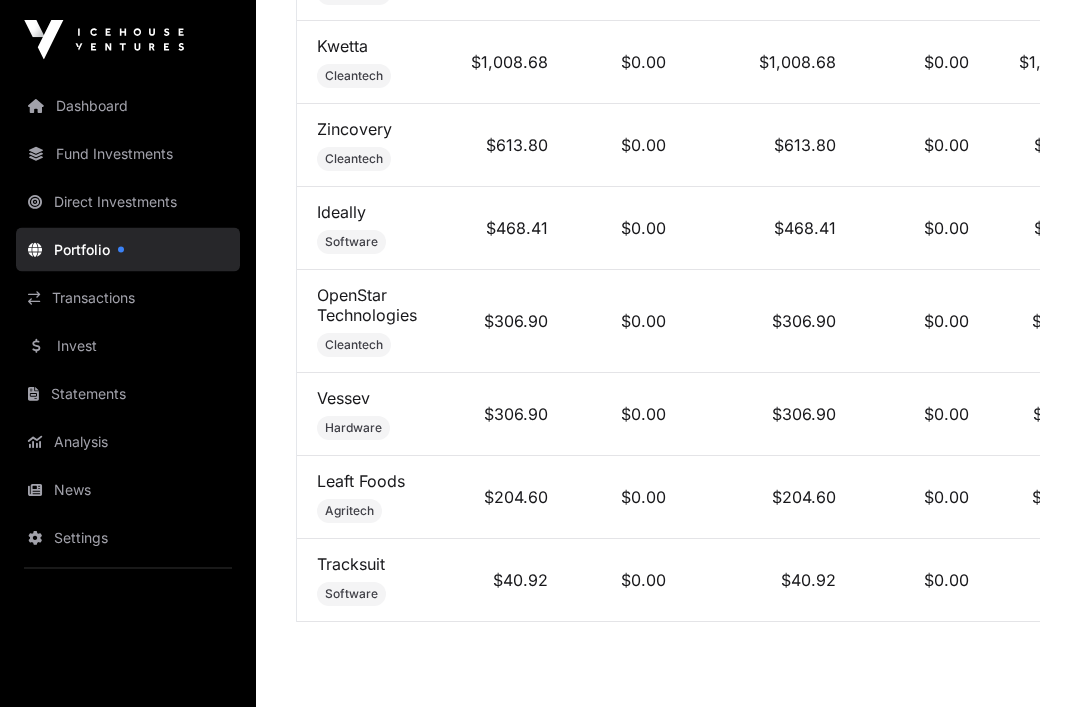 scroll, scrollTop: 1855, scrollLeft: 0, axis: vertical 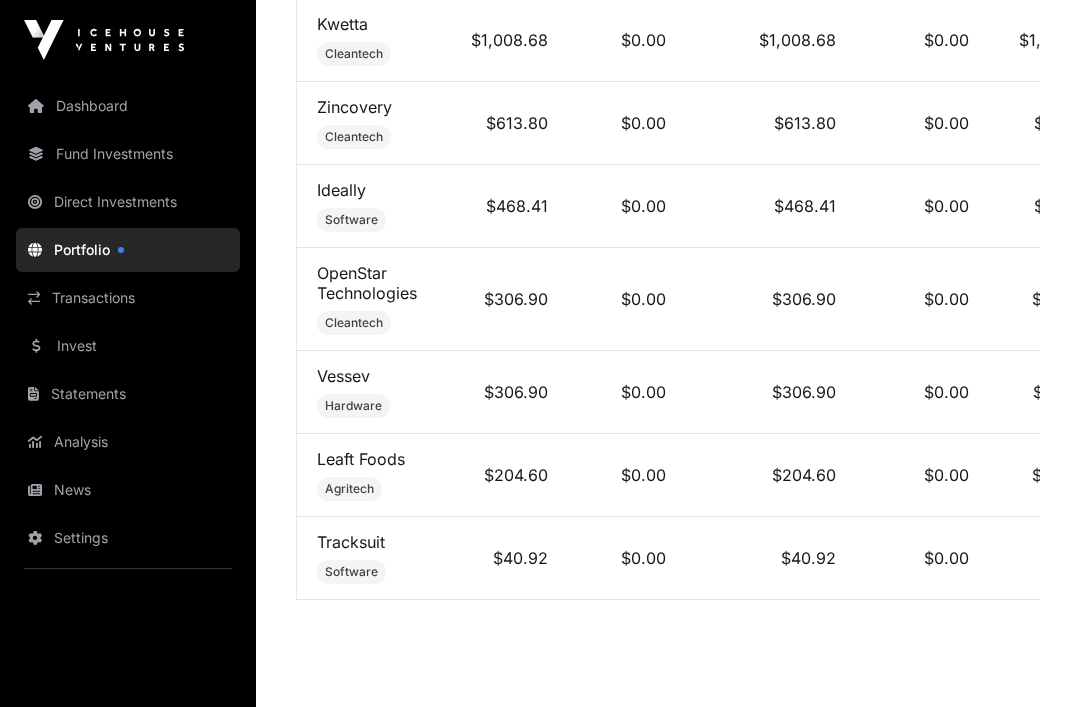 click on "Dashboard" 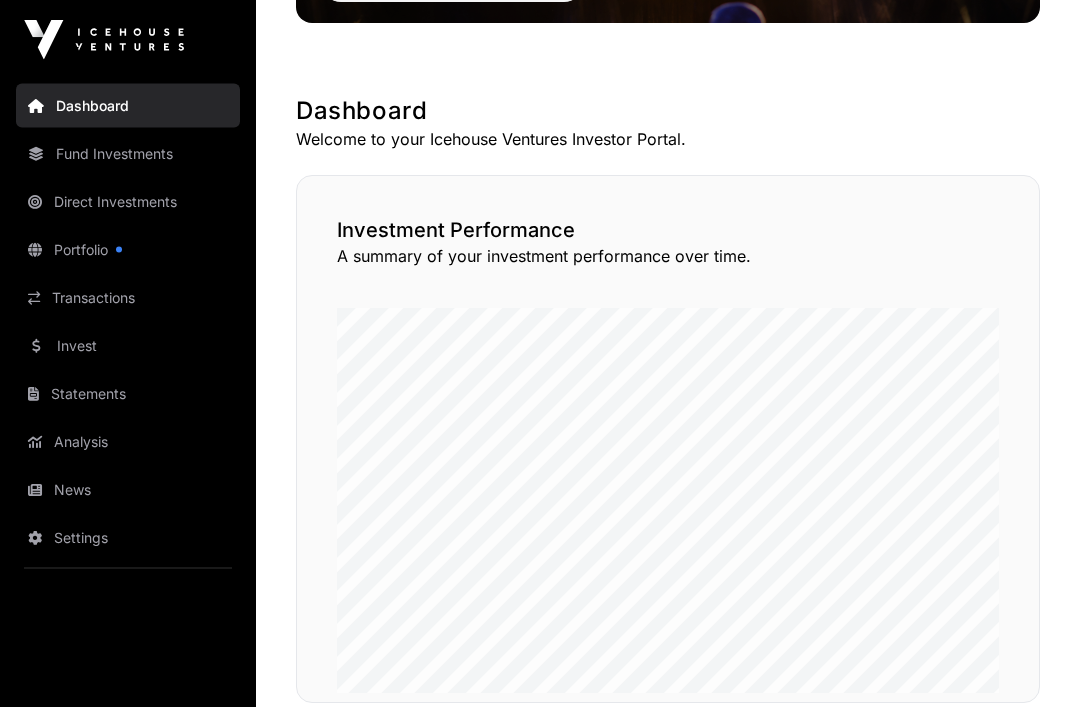 scroll, scrollTop: 315, scrollLeft: 0, axis: vertical 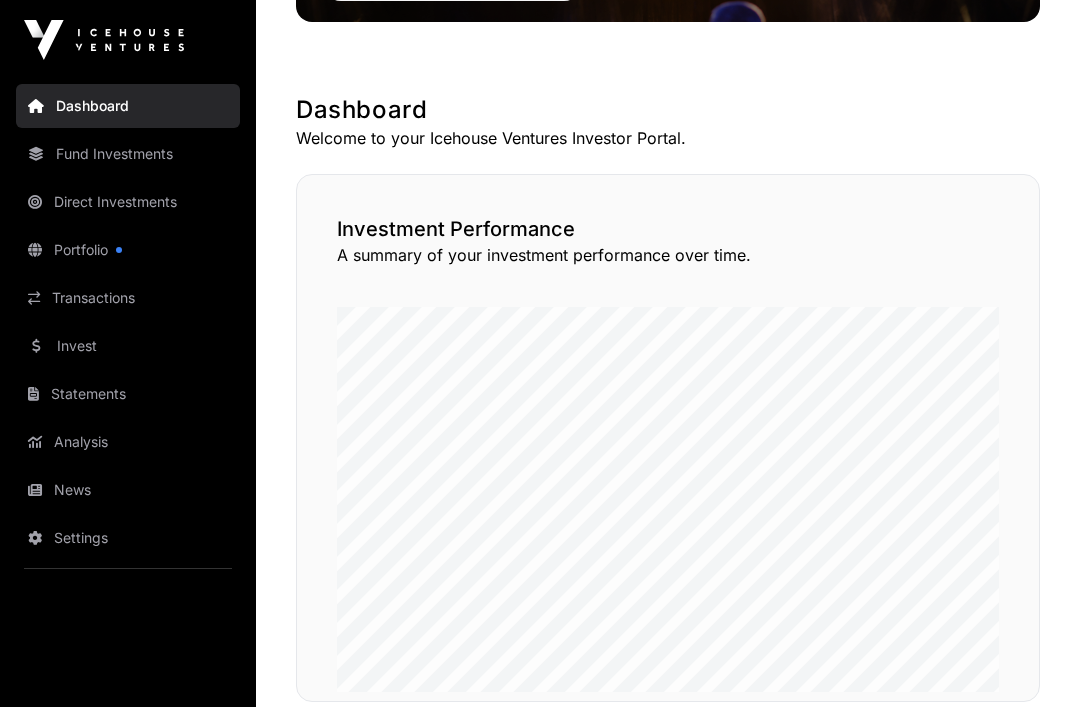 click on "Invest" 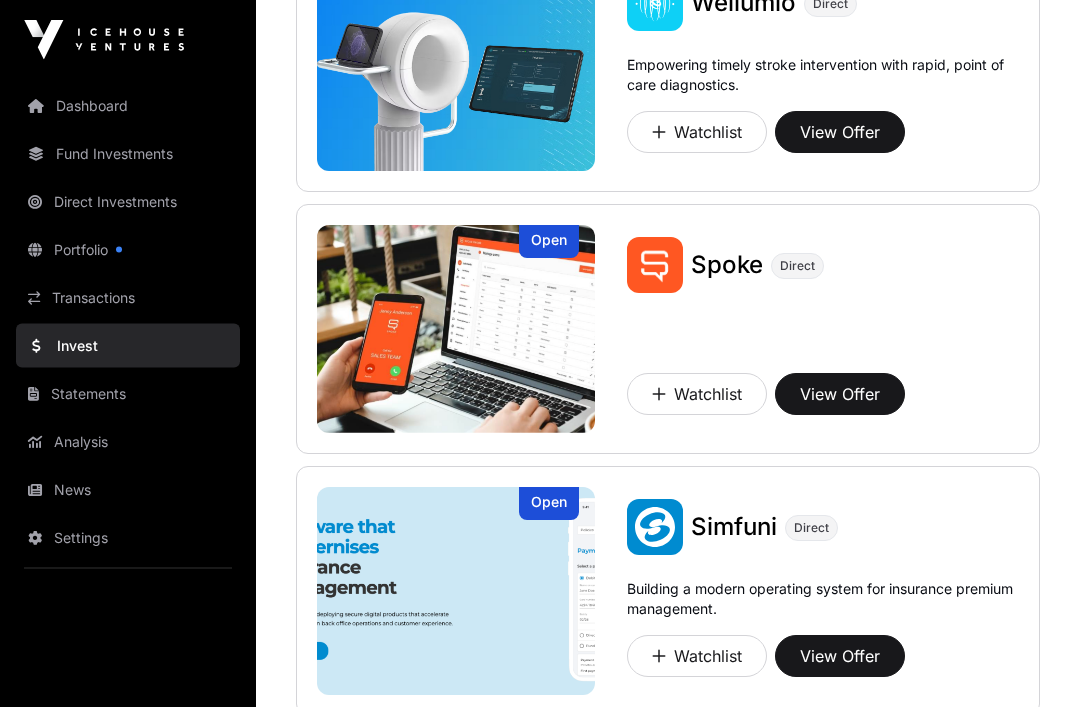 scroll, scrollTop: 2348, scrollLeft: 0, axis: vertical 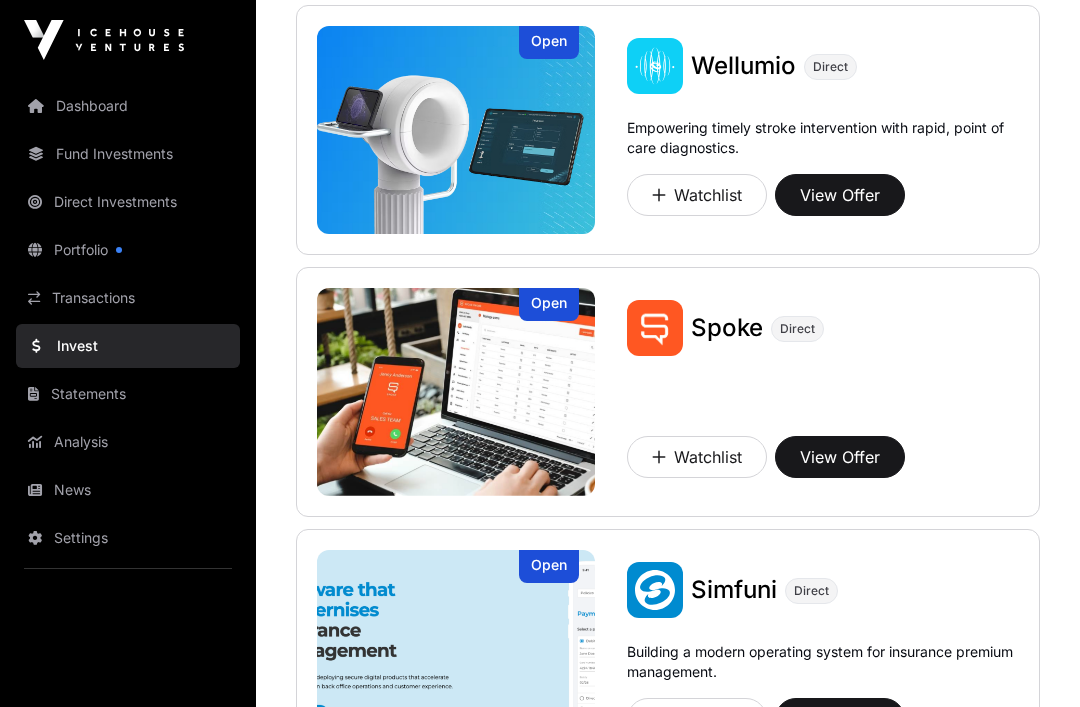 click on "Spoke" 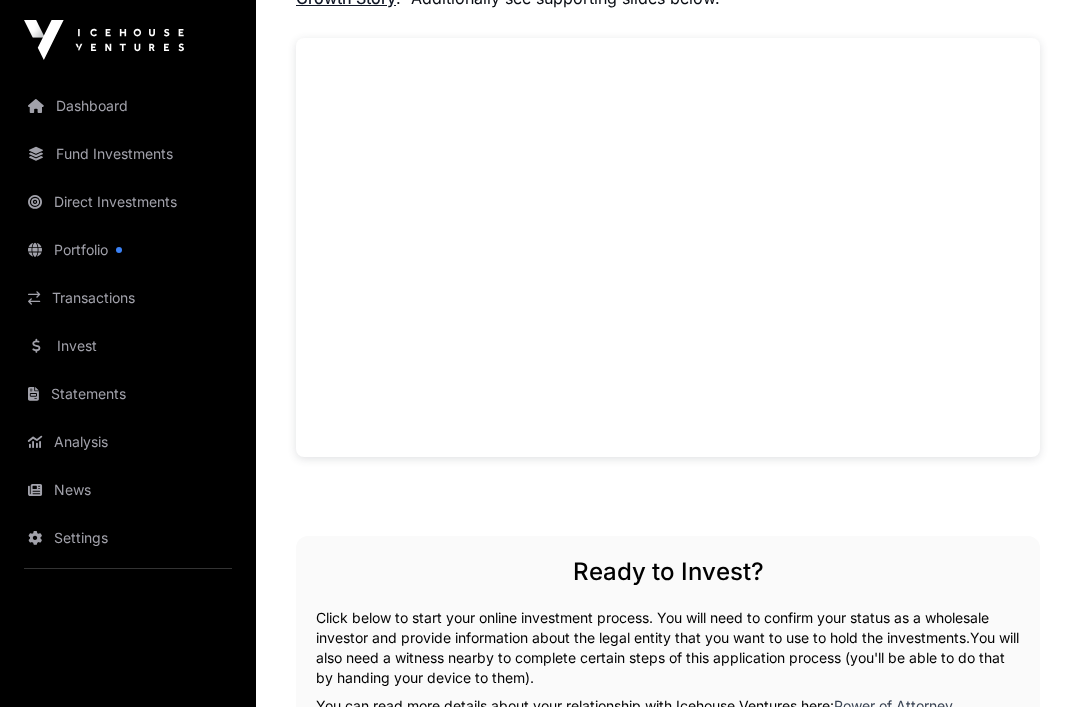 scroll, scrollTop: 1444, scrollLeft: 0, axis: vertical 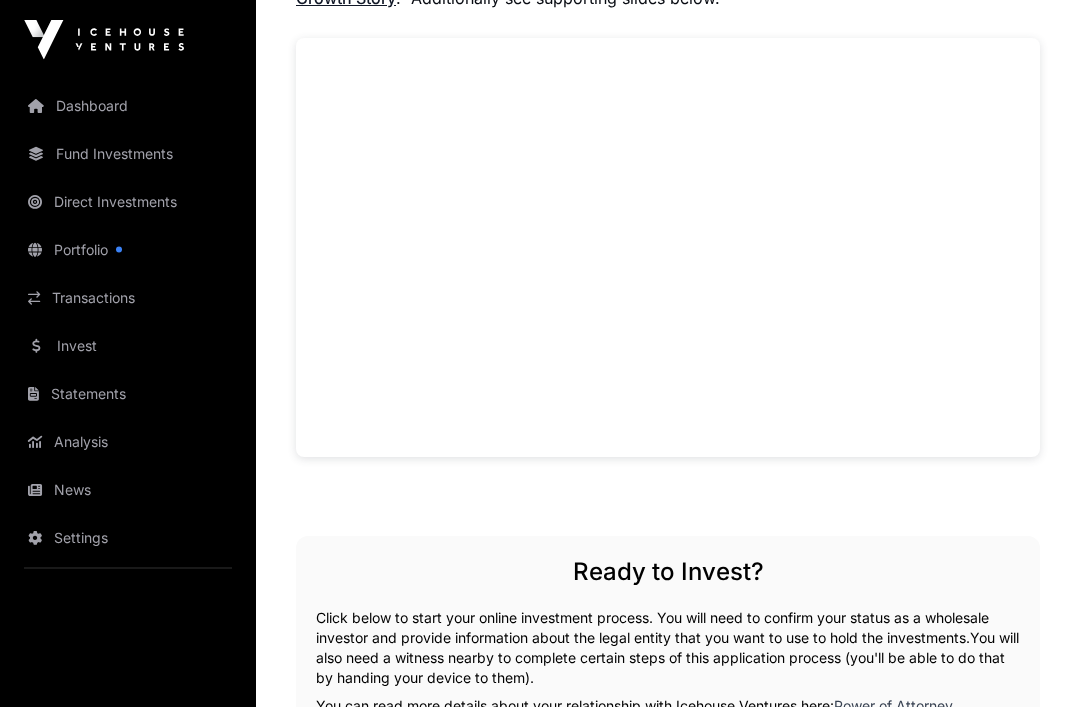 click on "Overview:
Leading enterprises such as Shell Oil, Hilton Hotels, Autonation, and others trust us for over 5 million conversations every week, because we make their business stronger, call after call. Spoke is a business communications and intelligence platform that makes companies better with every customer interaction. Our AI automatically catches issues, improves performance, and turns conversations into previously unknown strategic insights. We combine flexible phone systems with conversation intelligence that adapts to each company's unique workflows.
Key details:
Round Size:  USD$500k - $2m Terms:  SAFE (USD$15.5m cap, 20% discount) Lead investor :  None (SAFE)
Investment Materials
See here  Investment Opportunity Summary ,  Term Sheet , and  Enlighten360 Customer Traction & Growth Story .  Additionally see supporting slides below.
Ready to Invest?   You can read more details about your relationship with Icehouse Ventures here:   Power of Attorney IV Fees Policy .   Website  Spoke" 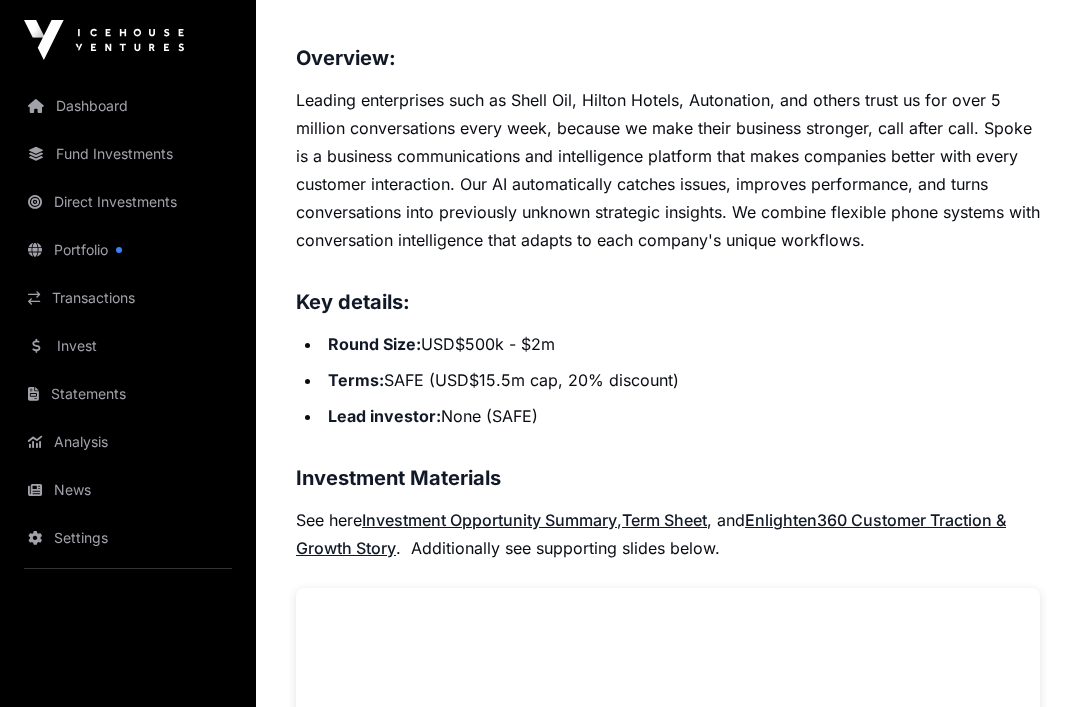 scroll, scrollTop: 894, scrollLeft: 0, axis: vertical 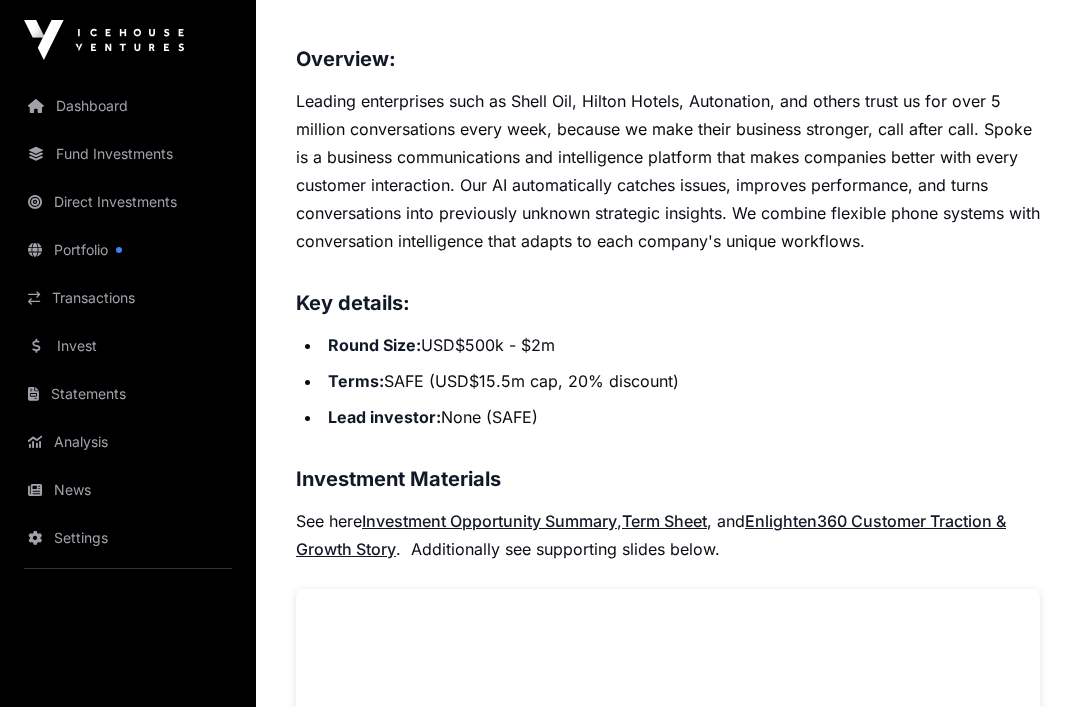 click on "Overview:
Leading enterprises such as Shell Oil, Hilton Hotels, Autonation, and others trust us for over 5 million conversations every week, because we make their business stronger, call after call. Spoke is a business communications and intelligence platform that makes companies better with every customer interaction. Our AI automatically catches issues, improves performance, and turns conversations into previously unknown strategic insights. We combine flexible phone systems with conversation intelligence that adapts to each company's unique workflows.
Key details:
Round Size:  USD$500k - $2m Terms:  SAFE (USD$15.5m cap, 20% discount) Lead investor :  None (SAFE)
Investment Materials
See here  Investment Opportunity Summary ,  Term Sheet , and  Enlighten360 Customer Traction & Growth Story .  Additionally see supporting slides below." 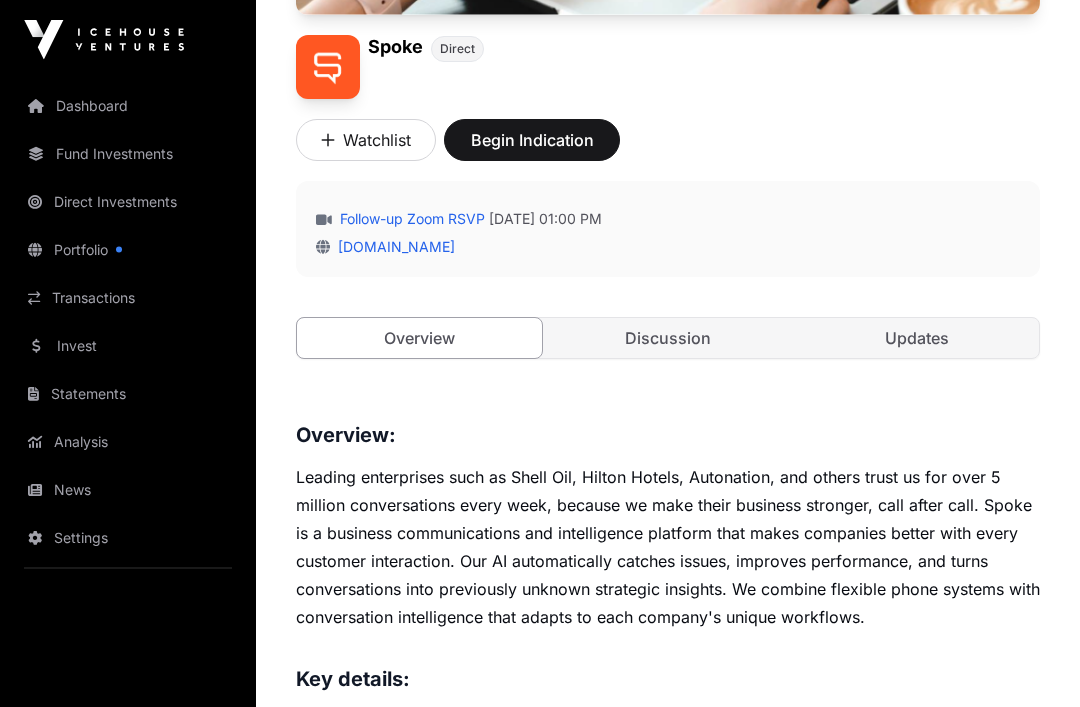 click on "Discussion" 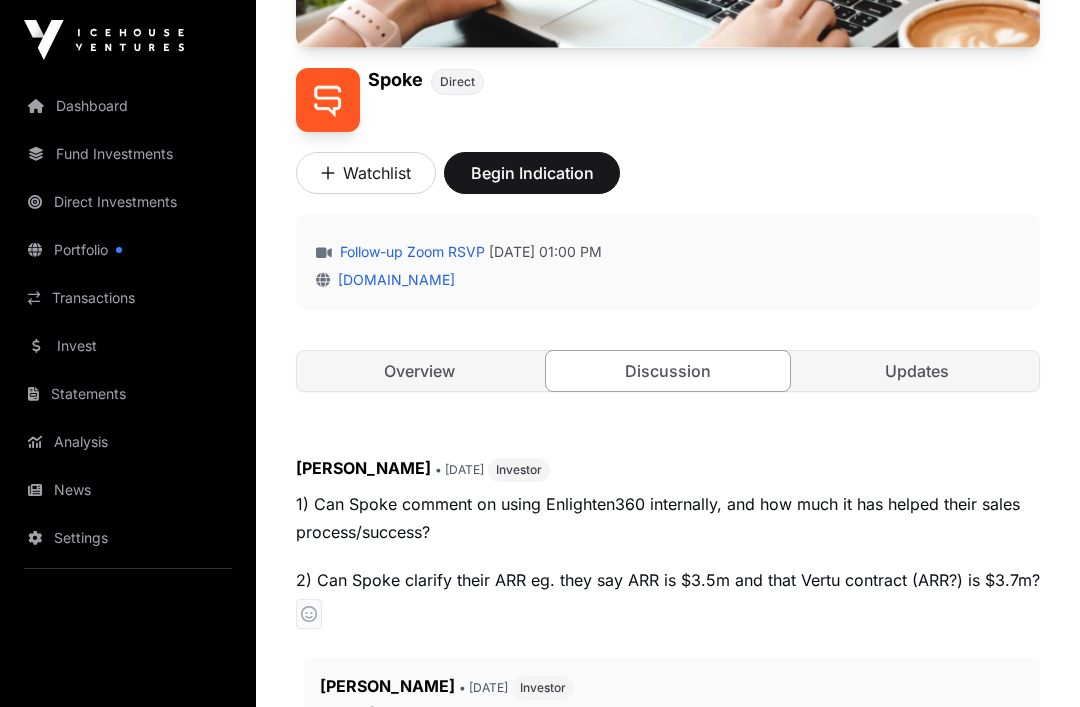 scroll, scrollTop: 483, scrollLeft: 0, axis: vertical 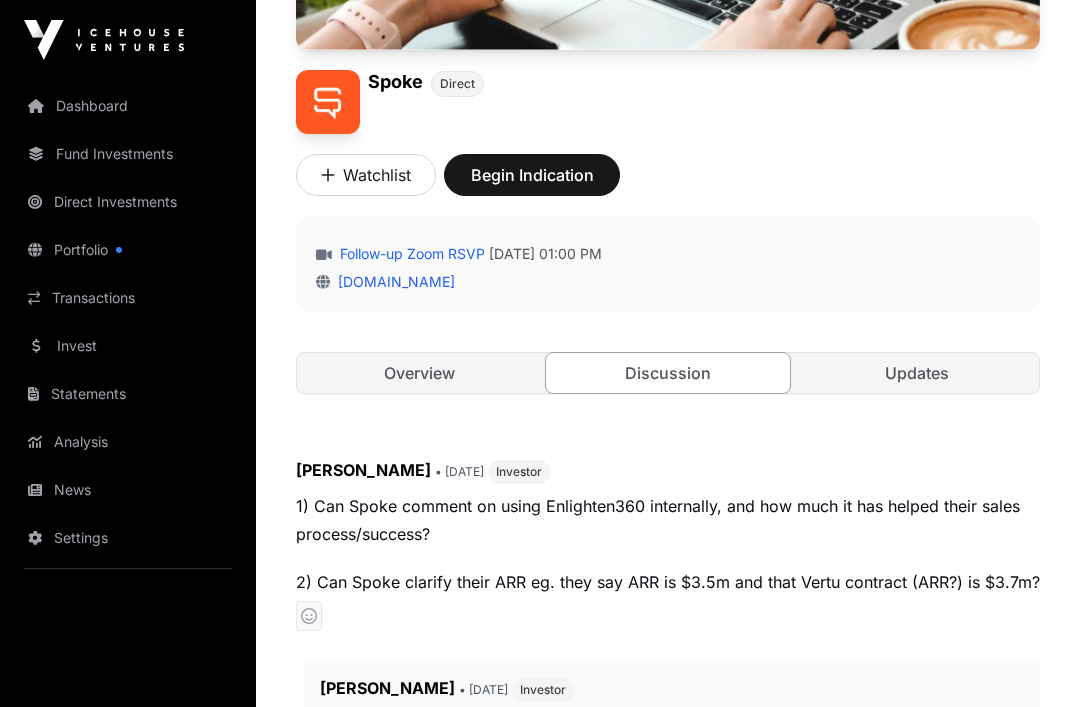 click on "Updates" 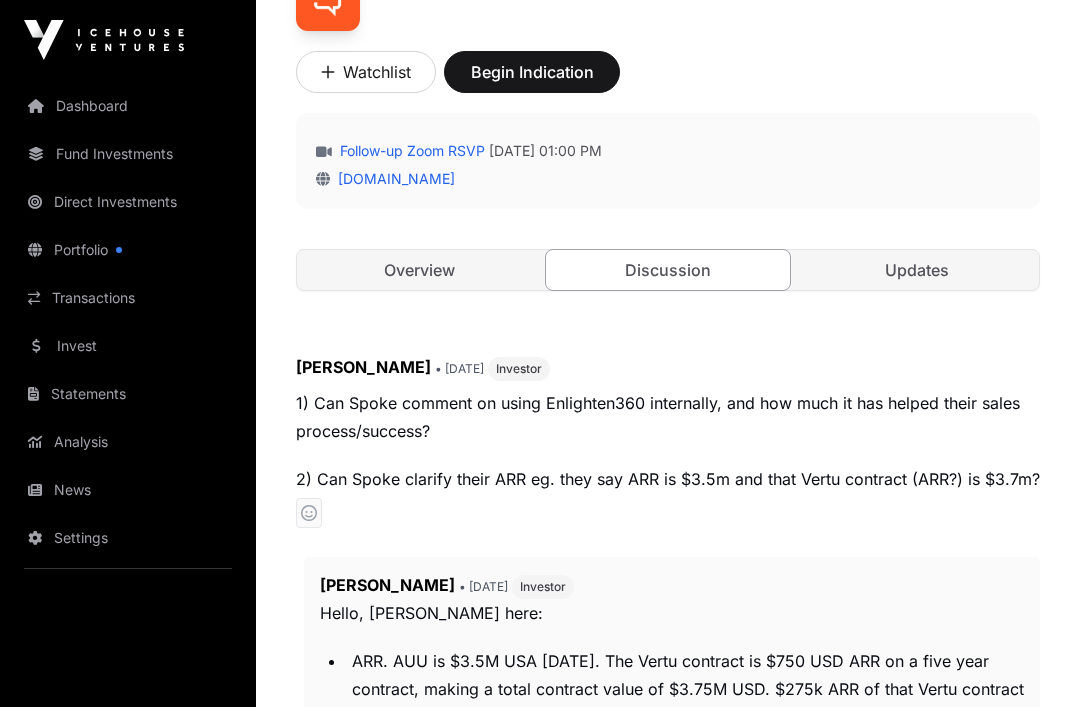 scroll, scrollTop: 483, scrollLeft: 0, axis: vertical 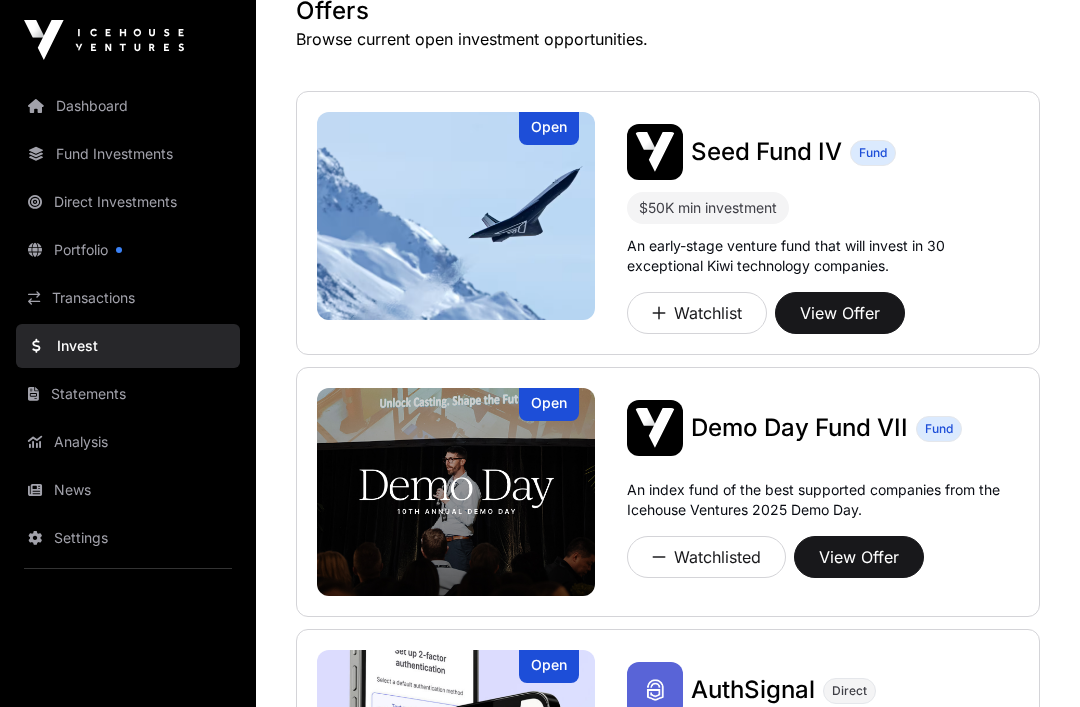 click on "Seed Fund IV" 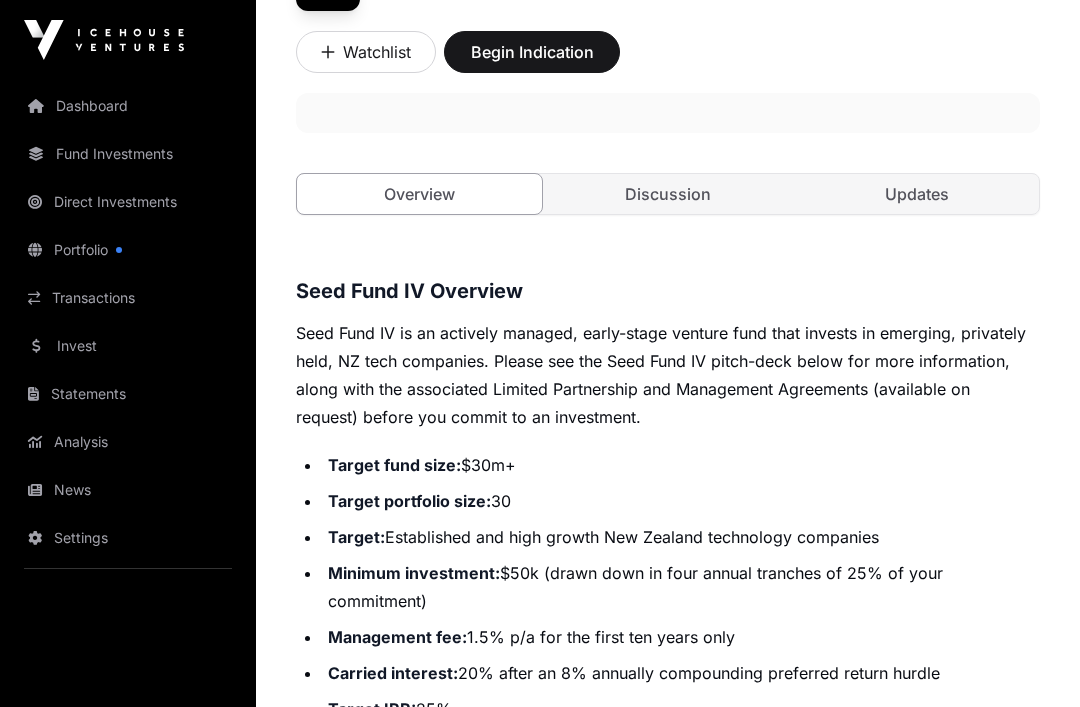 scroll, scrollTop: 551, scrollLeft: 0, axis: vertical 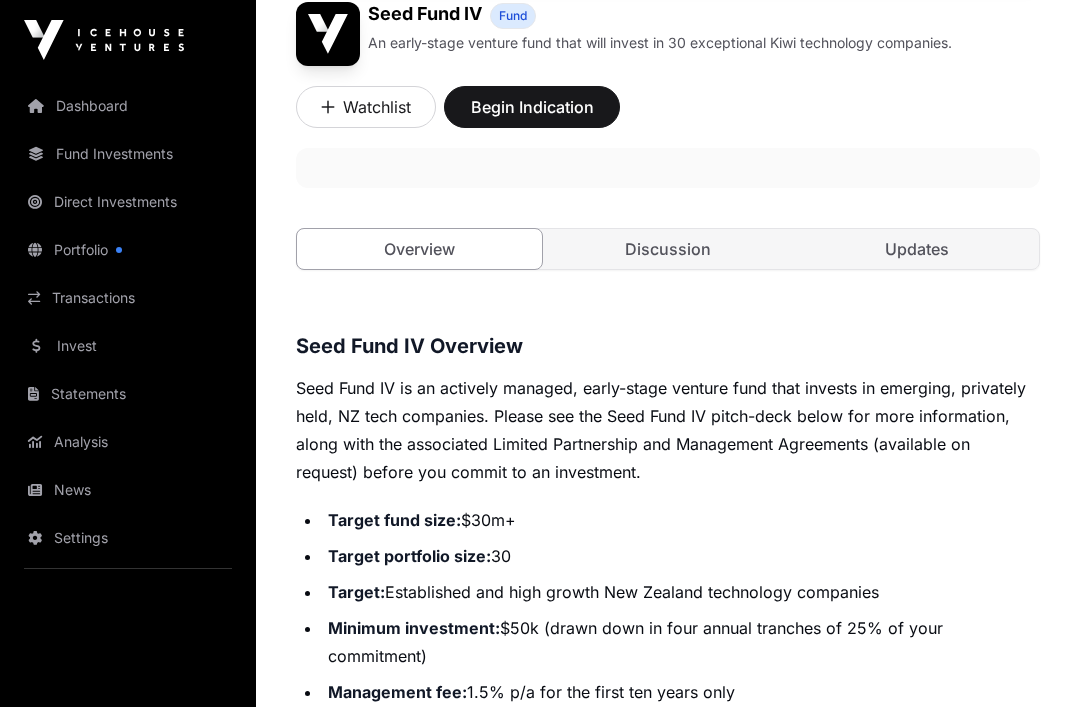 click on "Discussion" 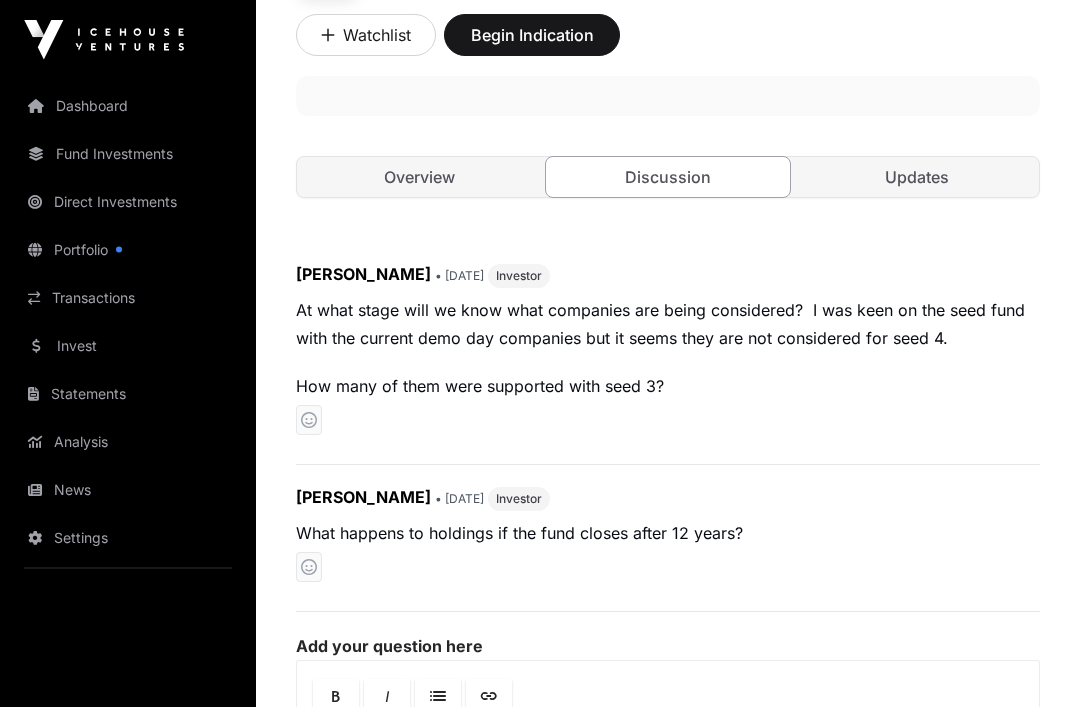 click on "Updates" 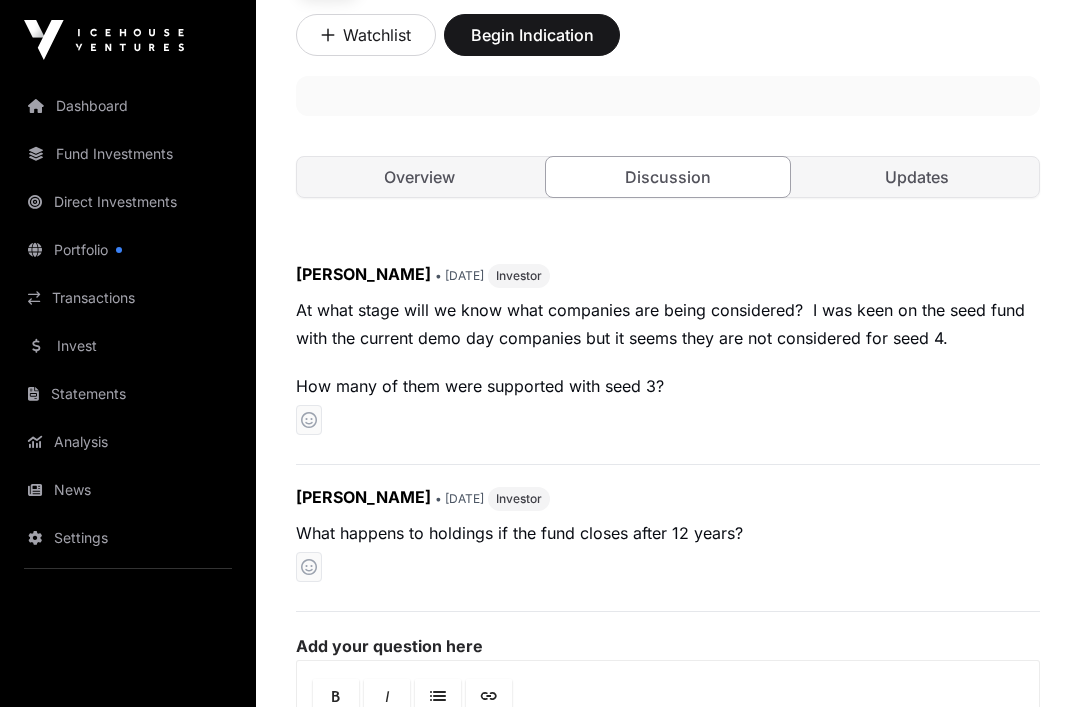 scroll, scrollTop: 606, scrollLeft: 0, axis: vertical 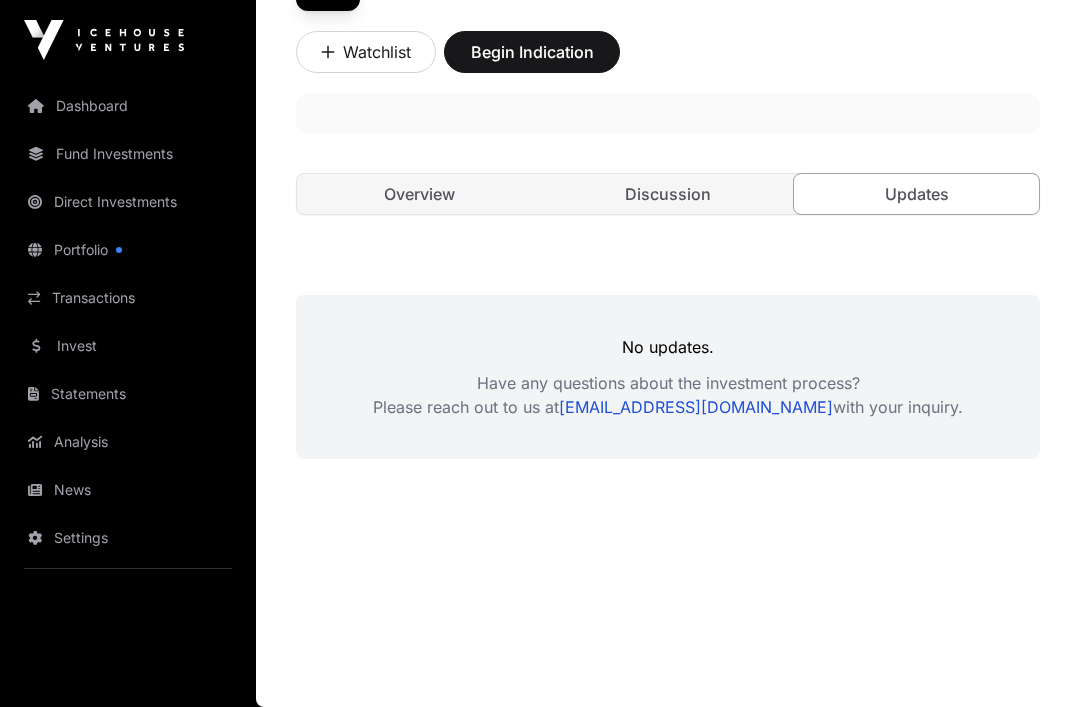 click on "Discussion" 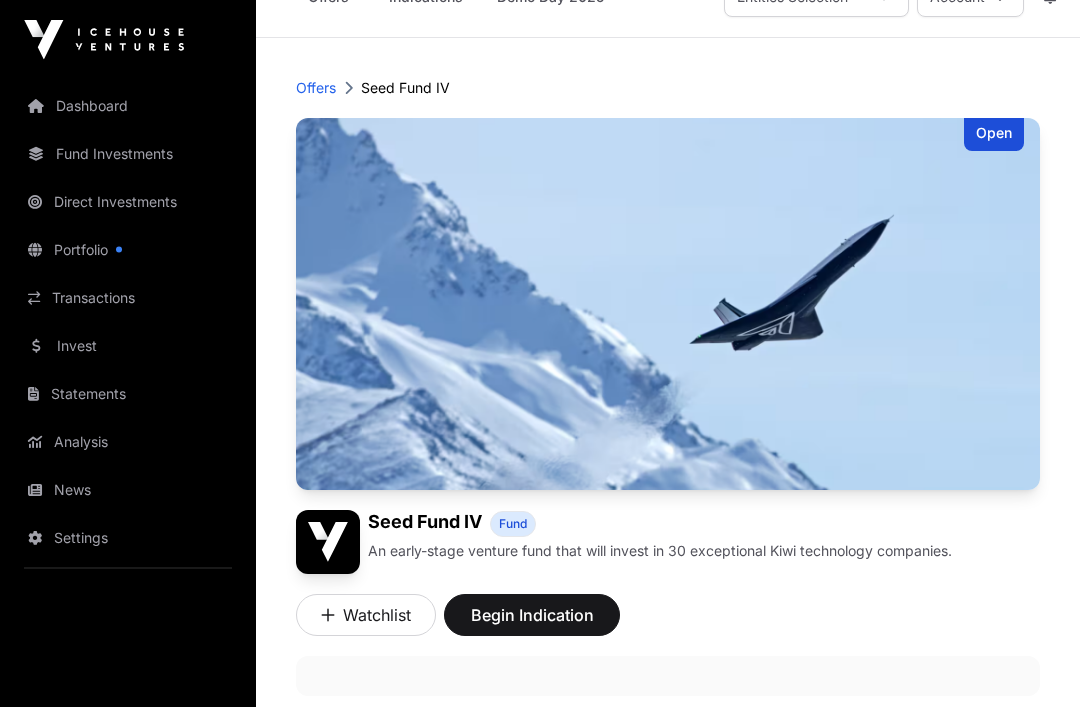 scroll, scrollTop: 0, scrollLeft: 0, axis: both 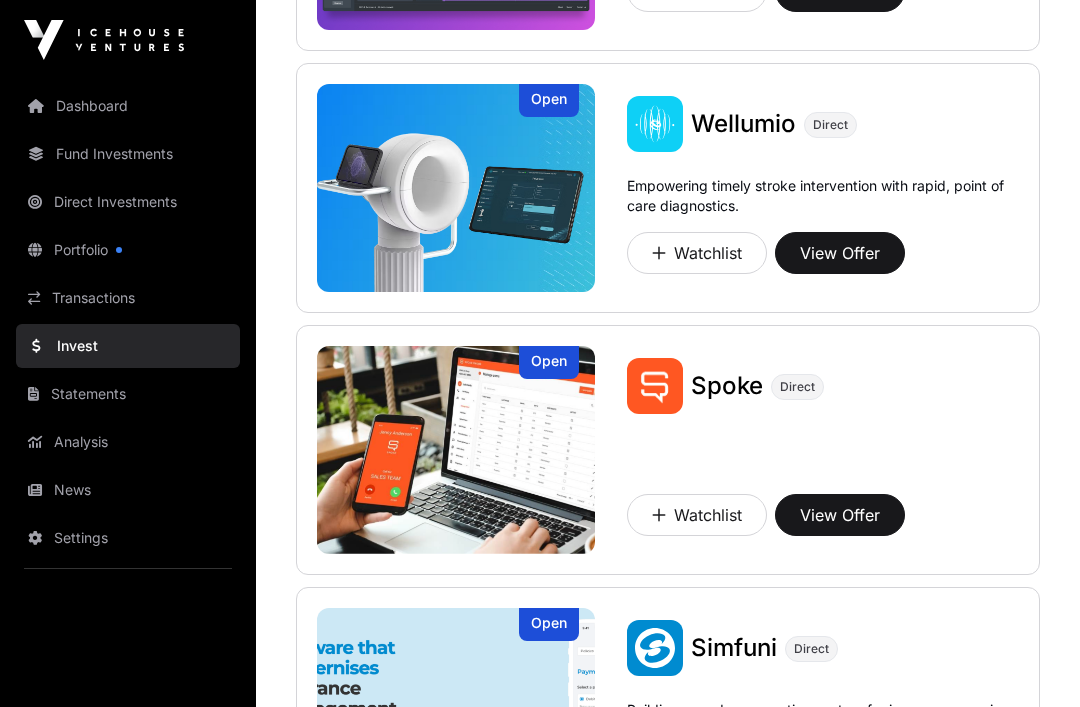 click on "Spoke" 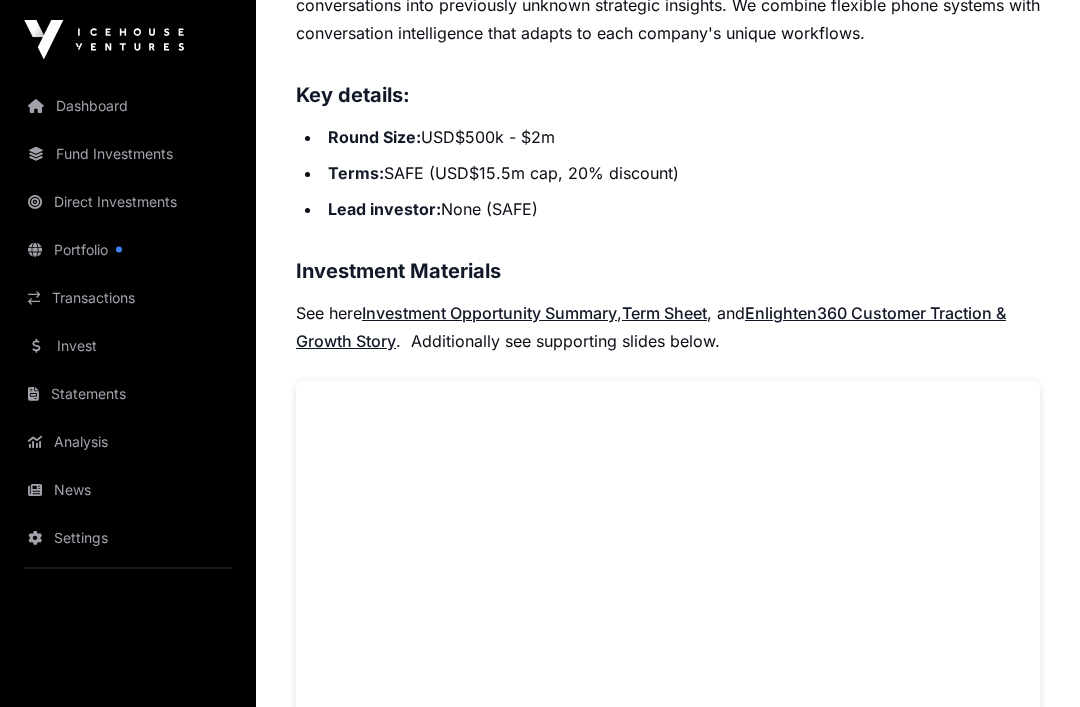 scroll, scrollTop: 1101, scrollLeft: 0, axis: vertical 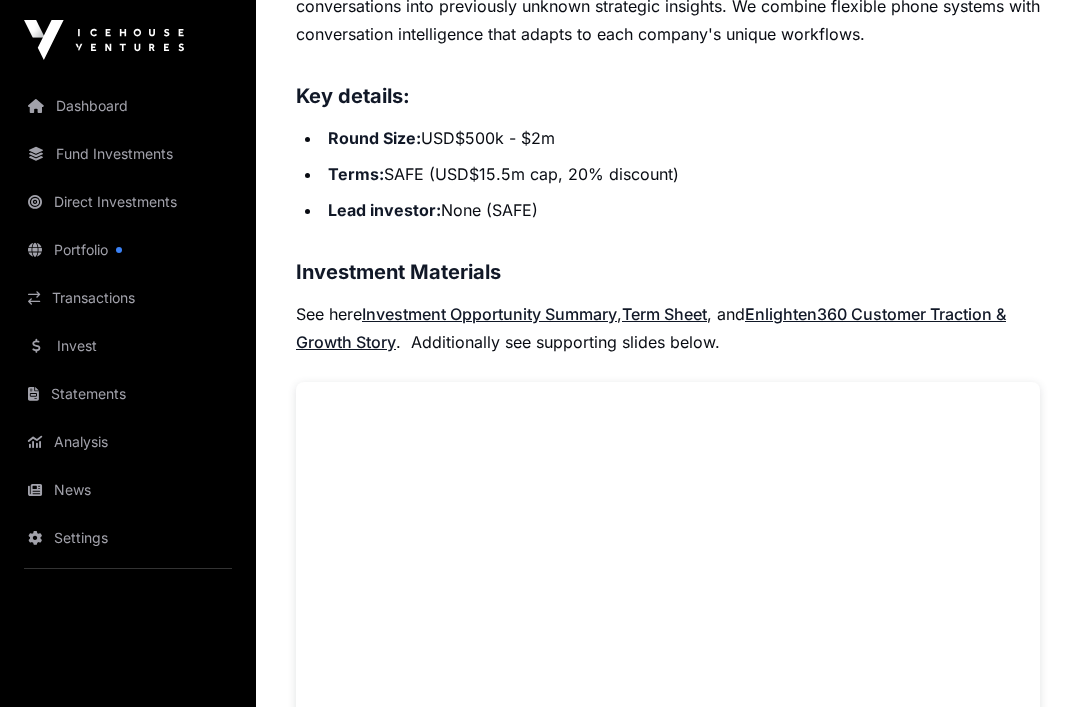 click on "Investment Opportunity Summary" 